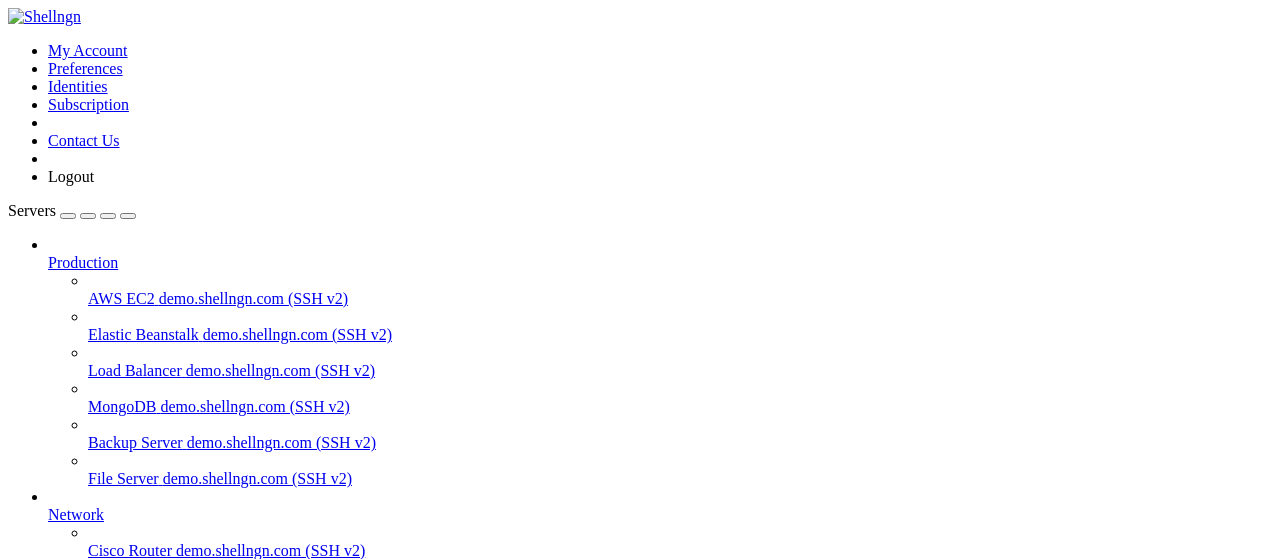 scroll, scrollTop: 0, scrollLeft: 0, axis: both 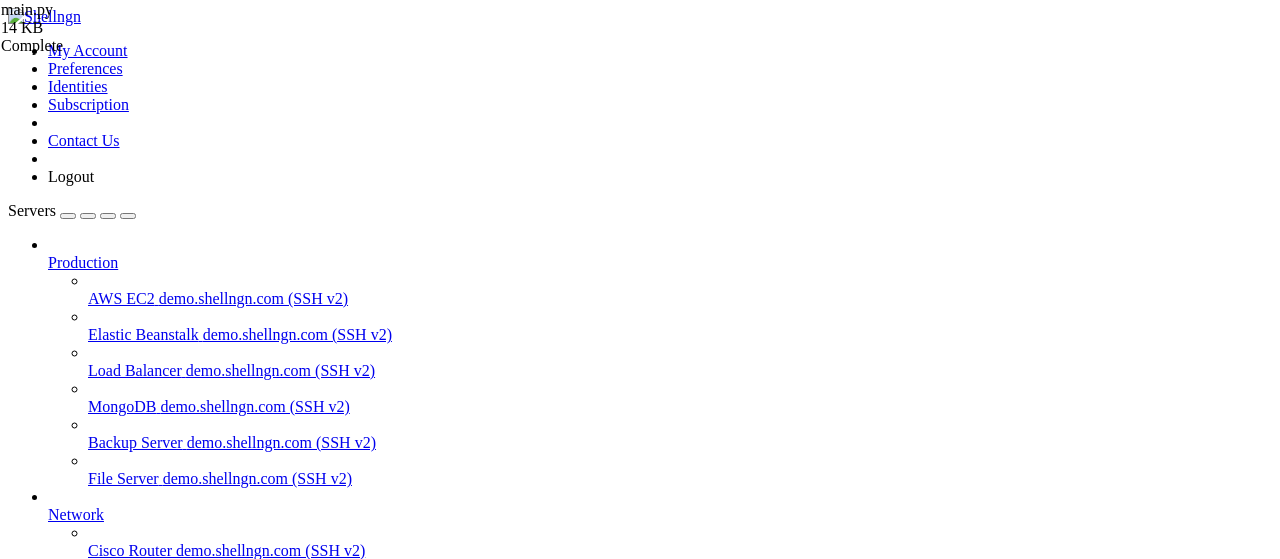 click at bounding box center (56, 1858) 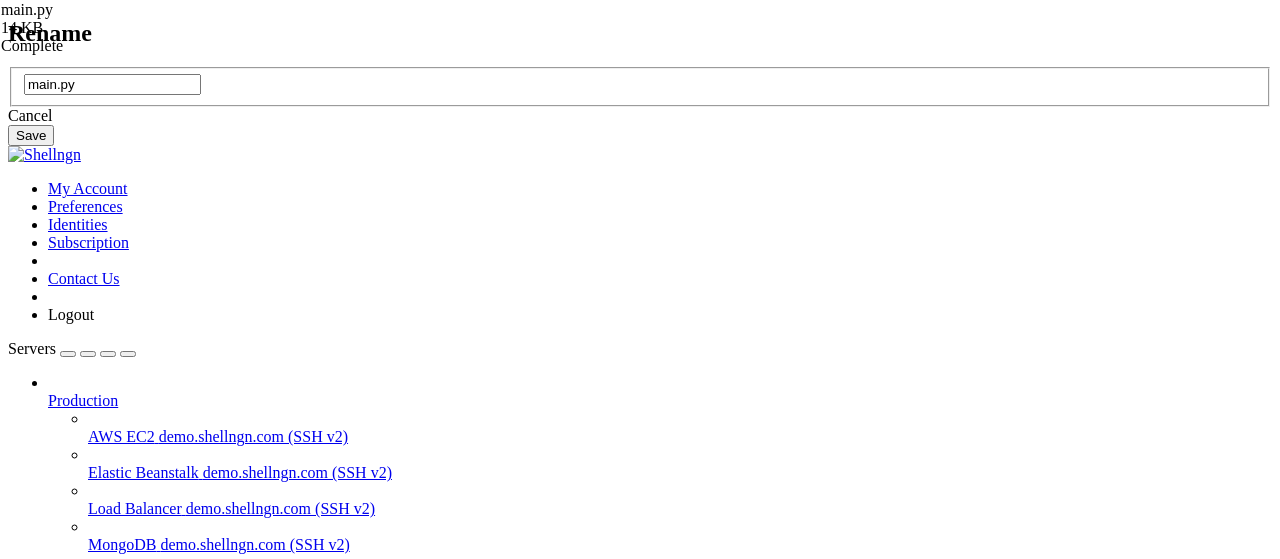 click on "main.py" at bounding box center [112, 84] 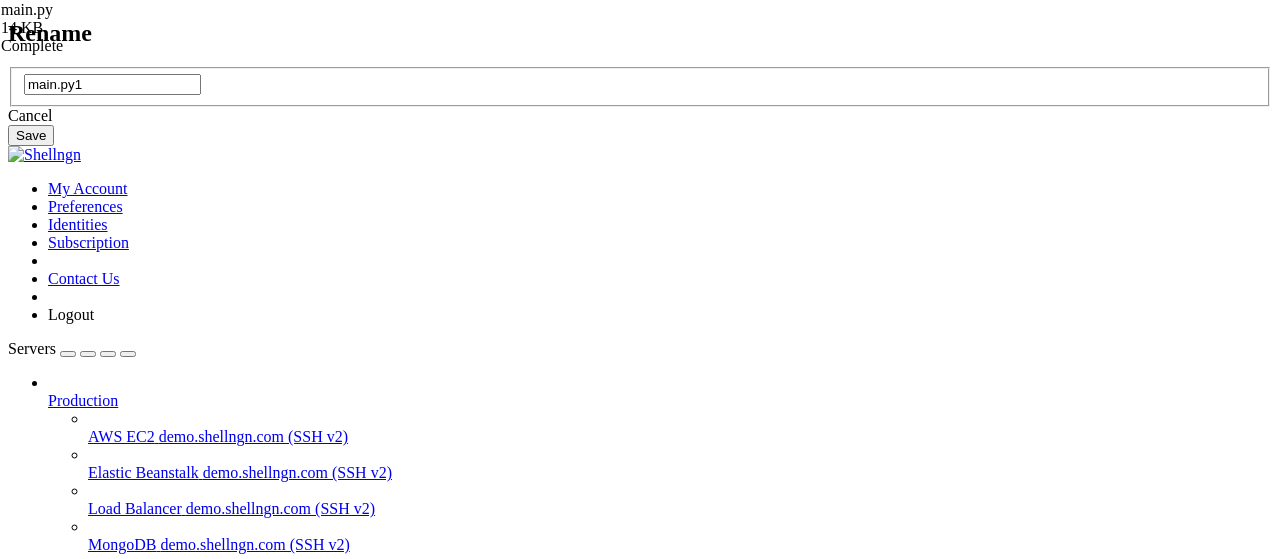 type on "main.py1" 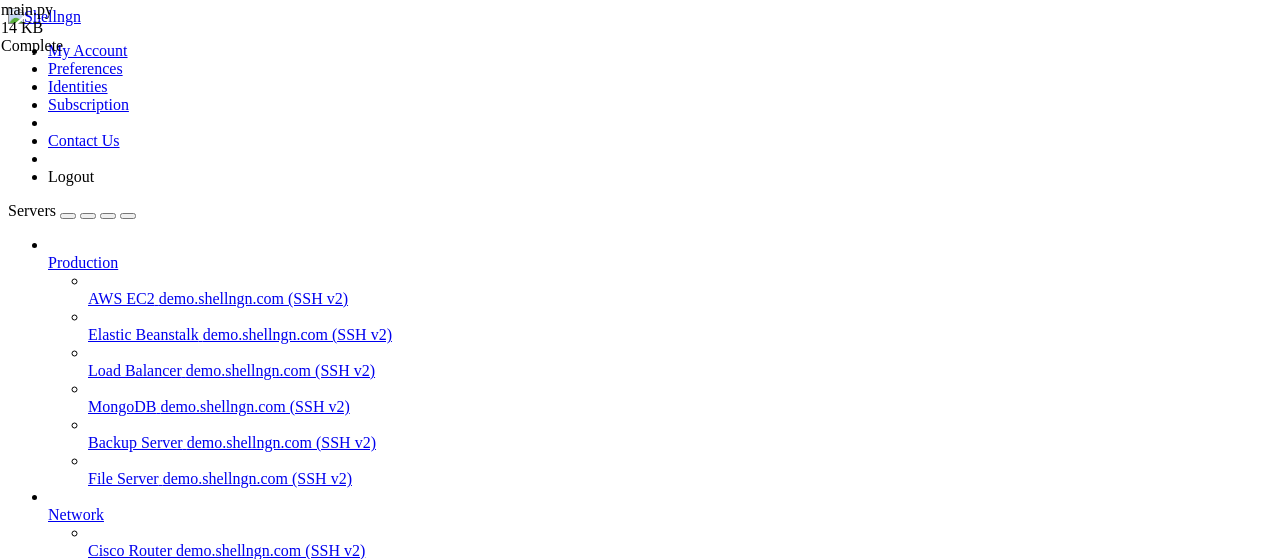 click on "Delete" at bounding box center [69, 1991] 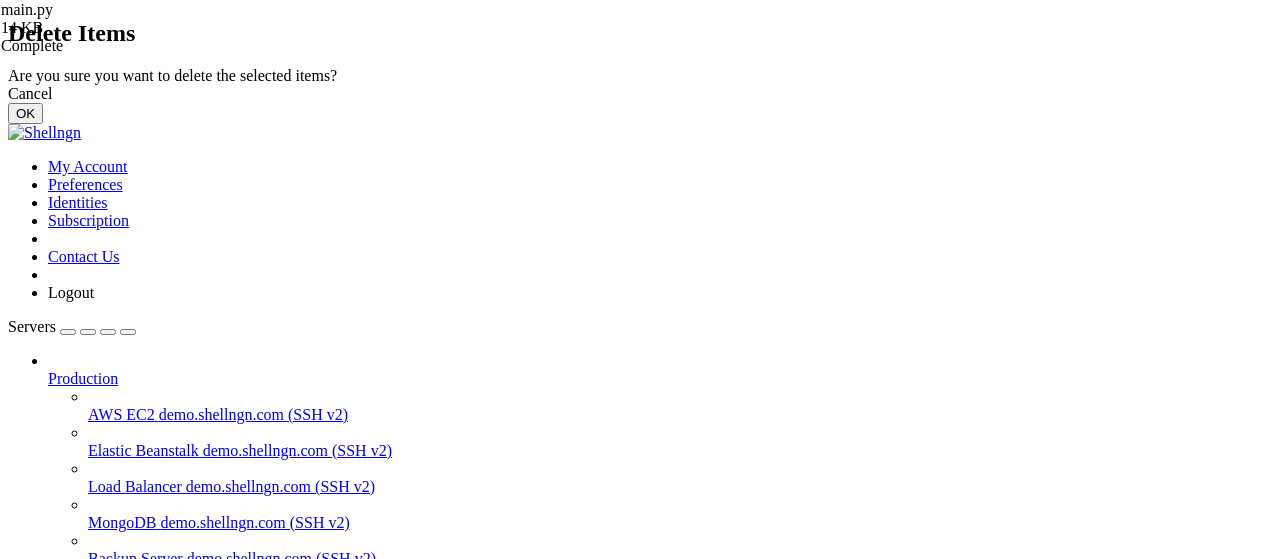 click on "Cancel" at bounding box center (640, 94) 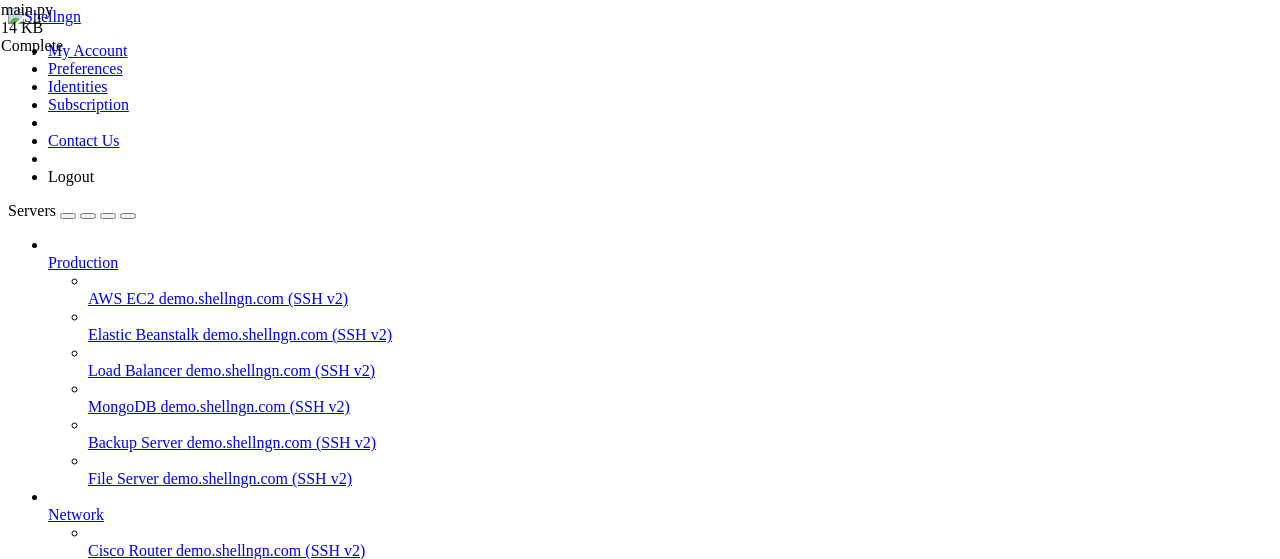 click at bounding box center (36, 1752) 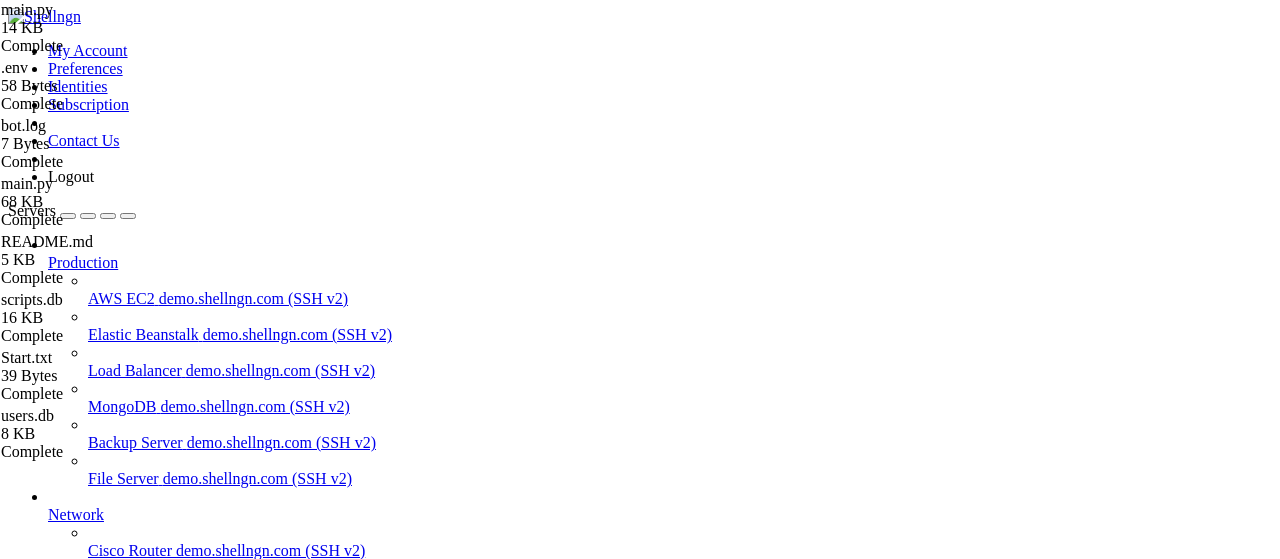 scroll, scrollTop: 24, scrollLeft: 0, axis: vertical 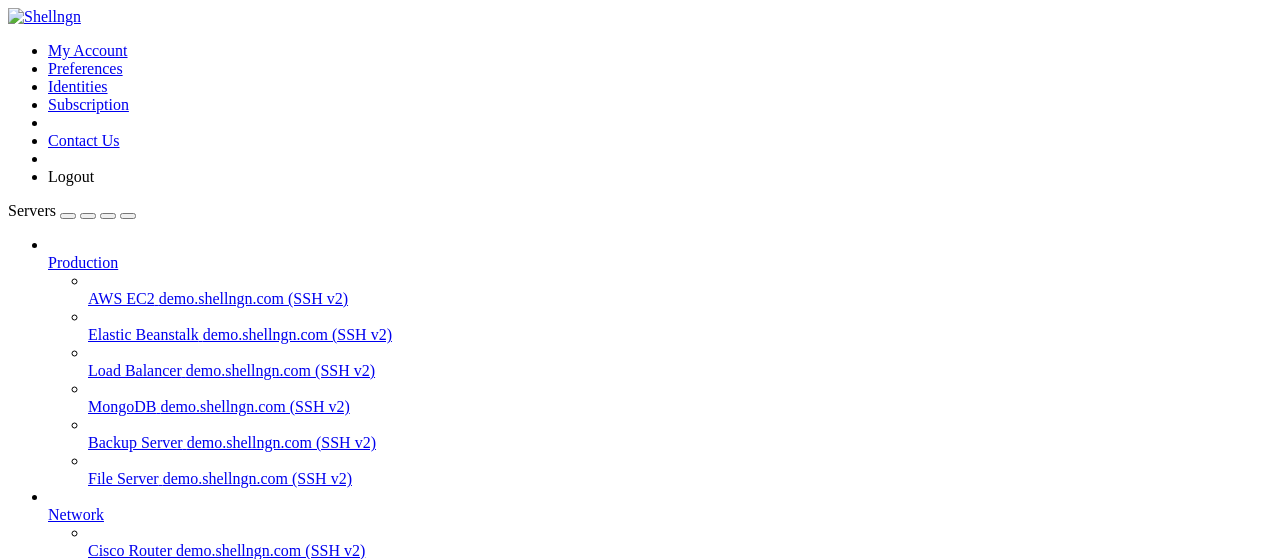 click on "root
" at bounding box center [660, 880] 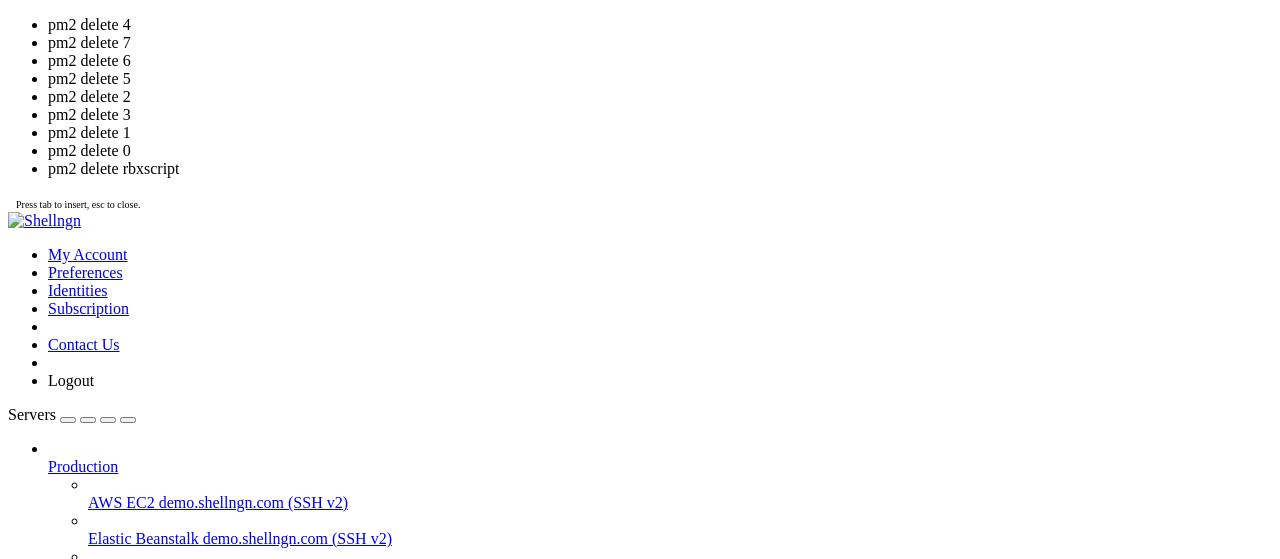 click on "20" at bounding box center [40, 1791] 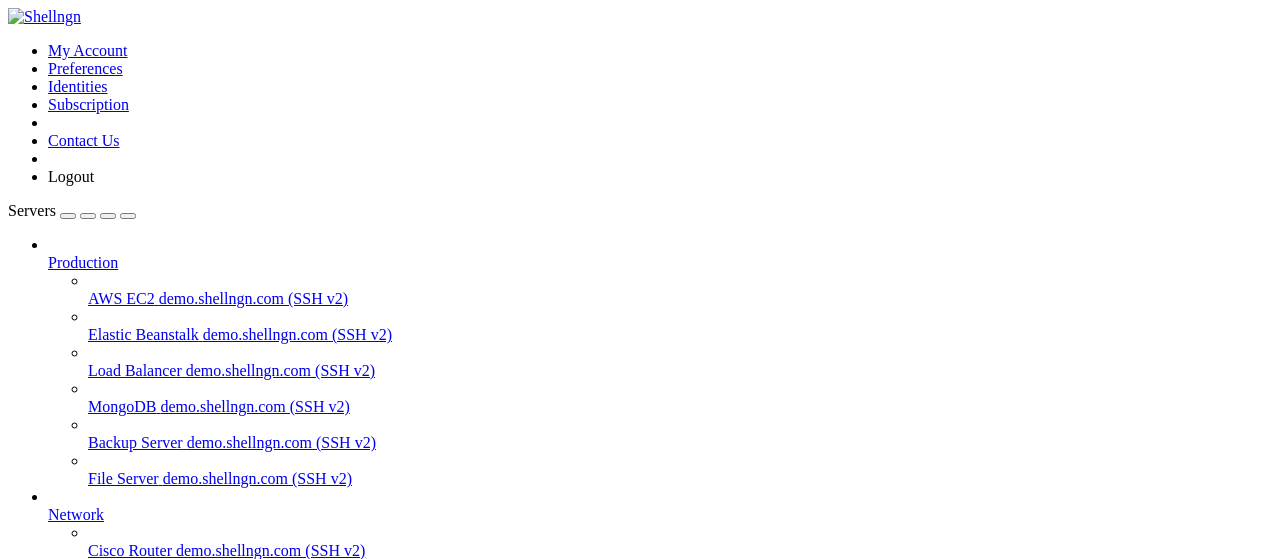 click on "" at bounding box center [660, 889] 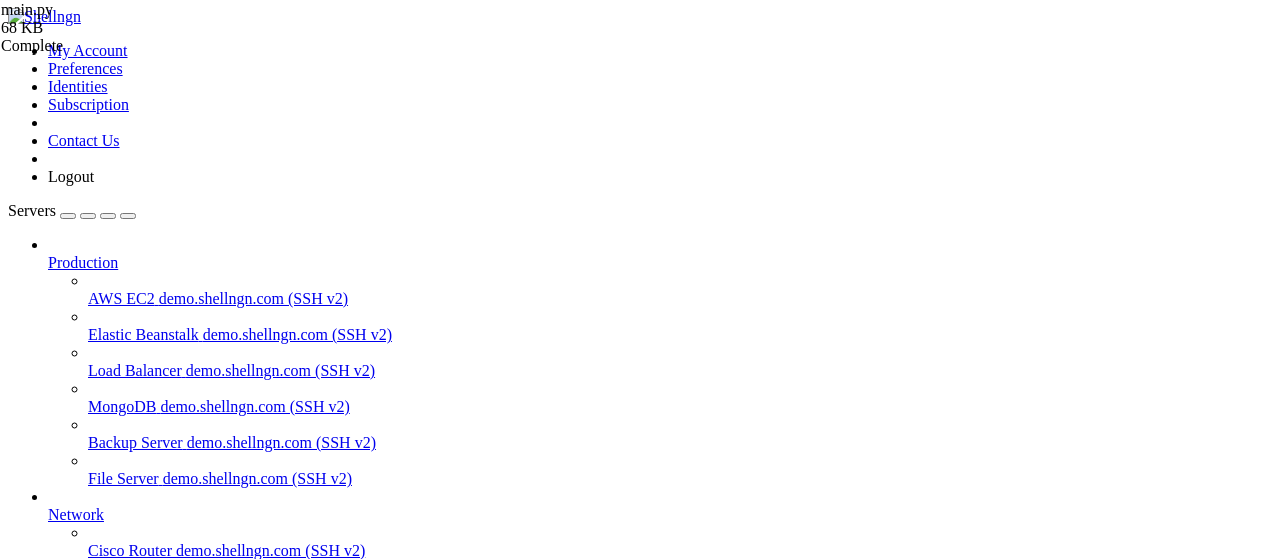 scroll, scrollTop: 550, scrollLeft: 0, axis: vertical 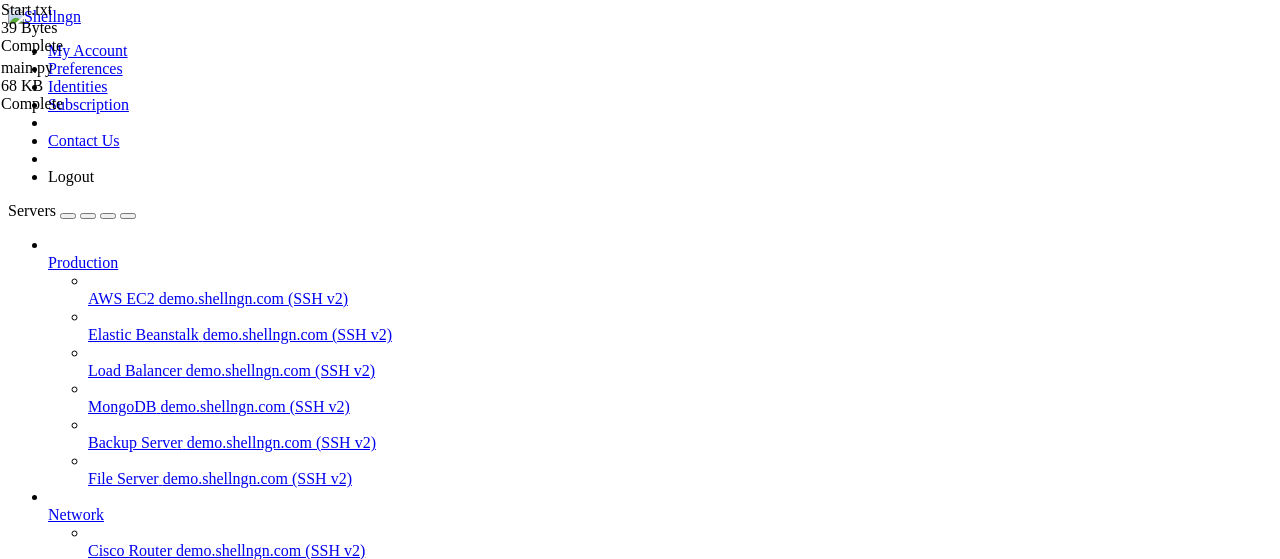 click at bounding box center [56, 1858] 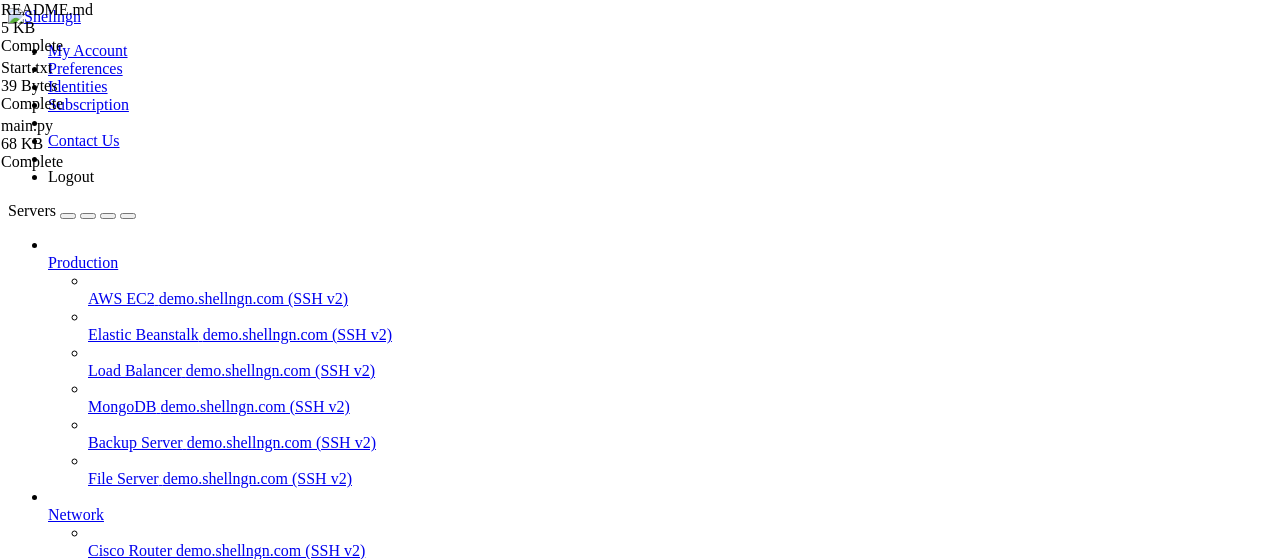 type on "# Telegram Bot" 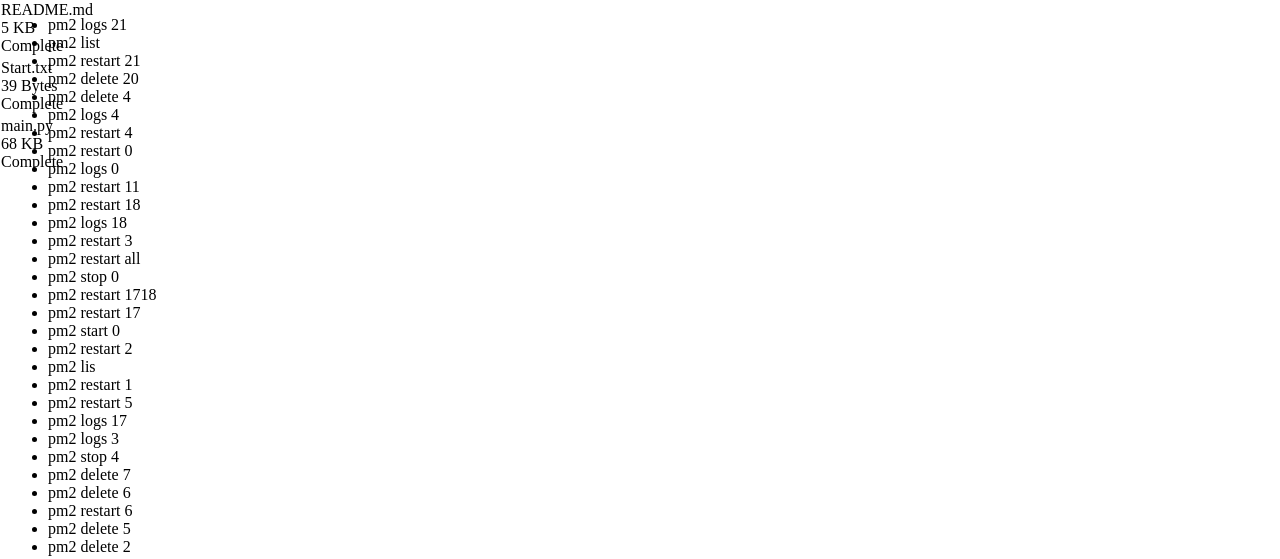 drag, startPoint x: 734, startPoint y: 344, endPoint x: 484, endPoint y: 254, distance: 265.7066 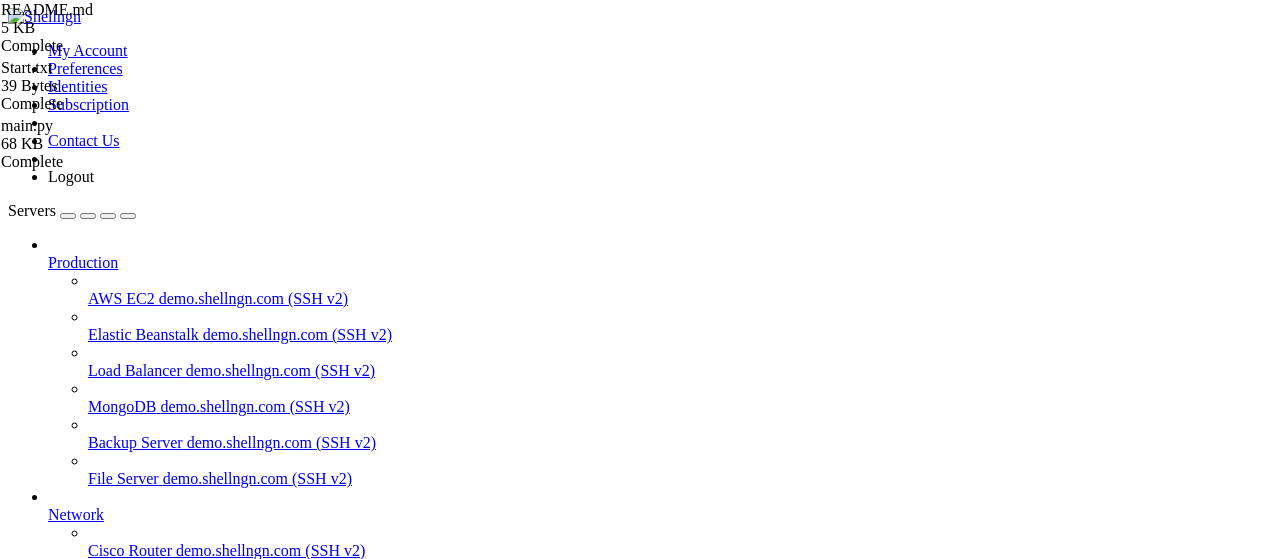 scroll, scrollTop: 4230, scrollLeft: 0, axis: vertical 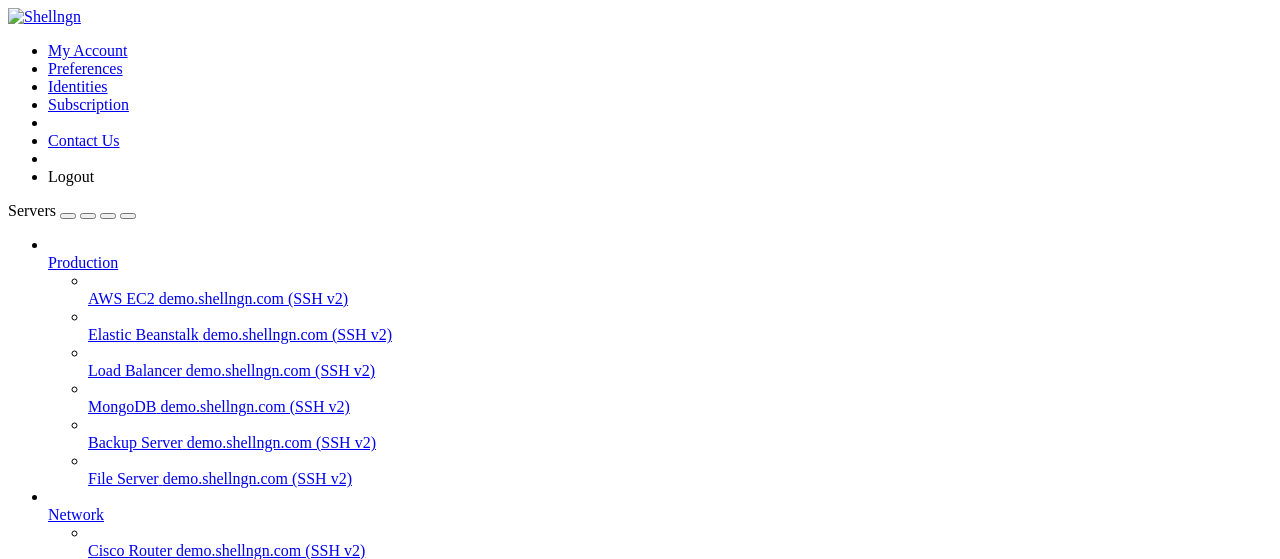 click on "77.110.122.0 (SSH v2)" at bounding box center (151, 730) 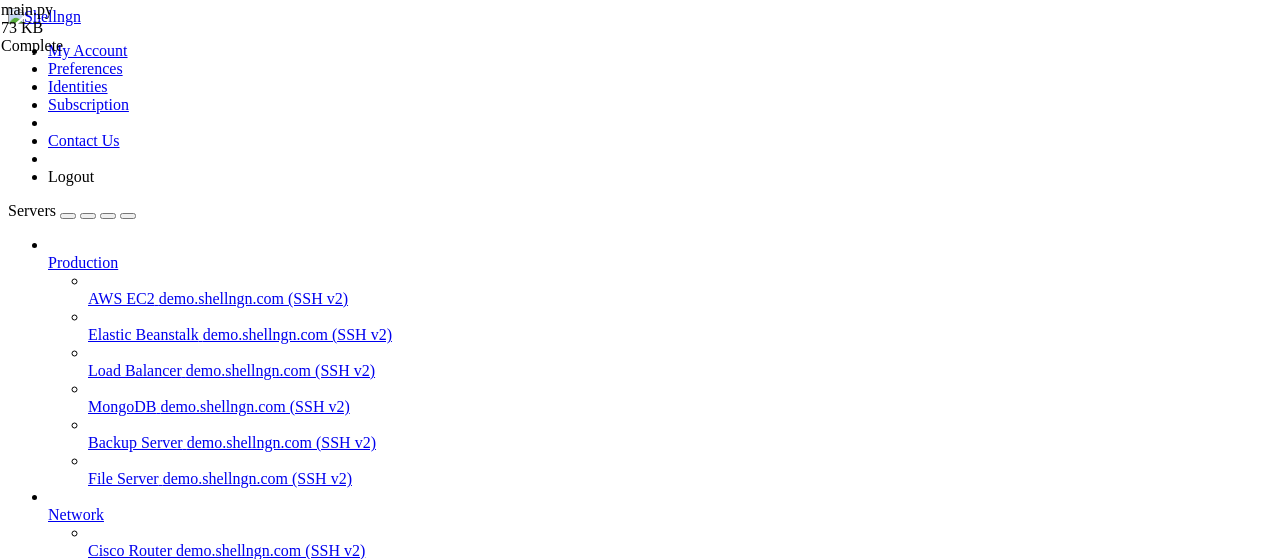 scroll, scrollTop: 306, scrollLeft: 0, axis: vertical 